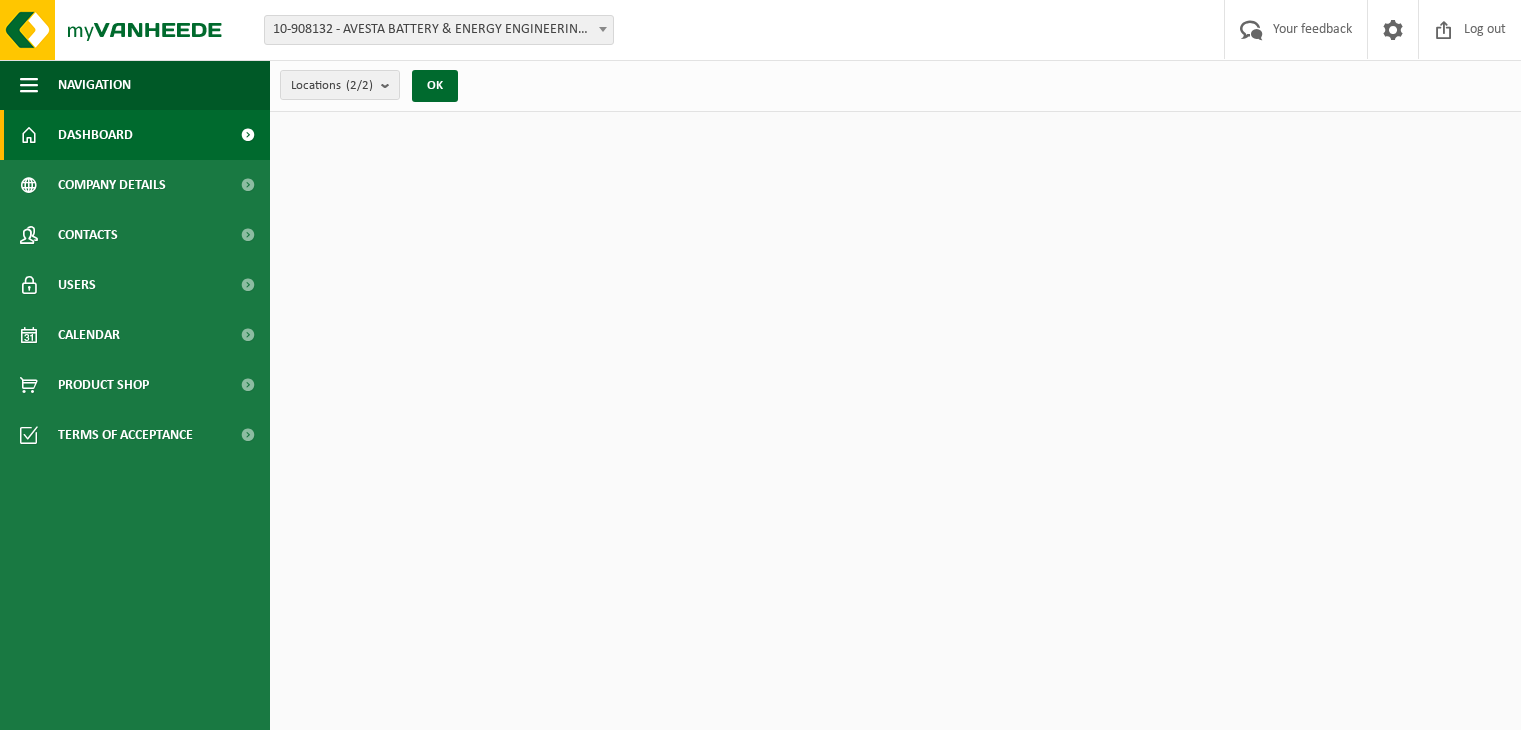 scroll, scrollTop: 0, scrollLeft: 0, axis: both 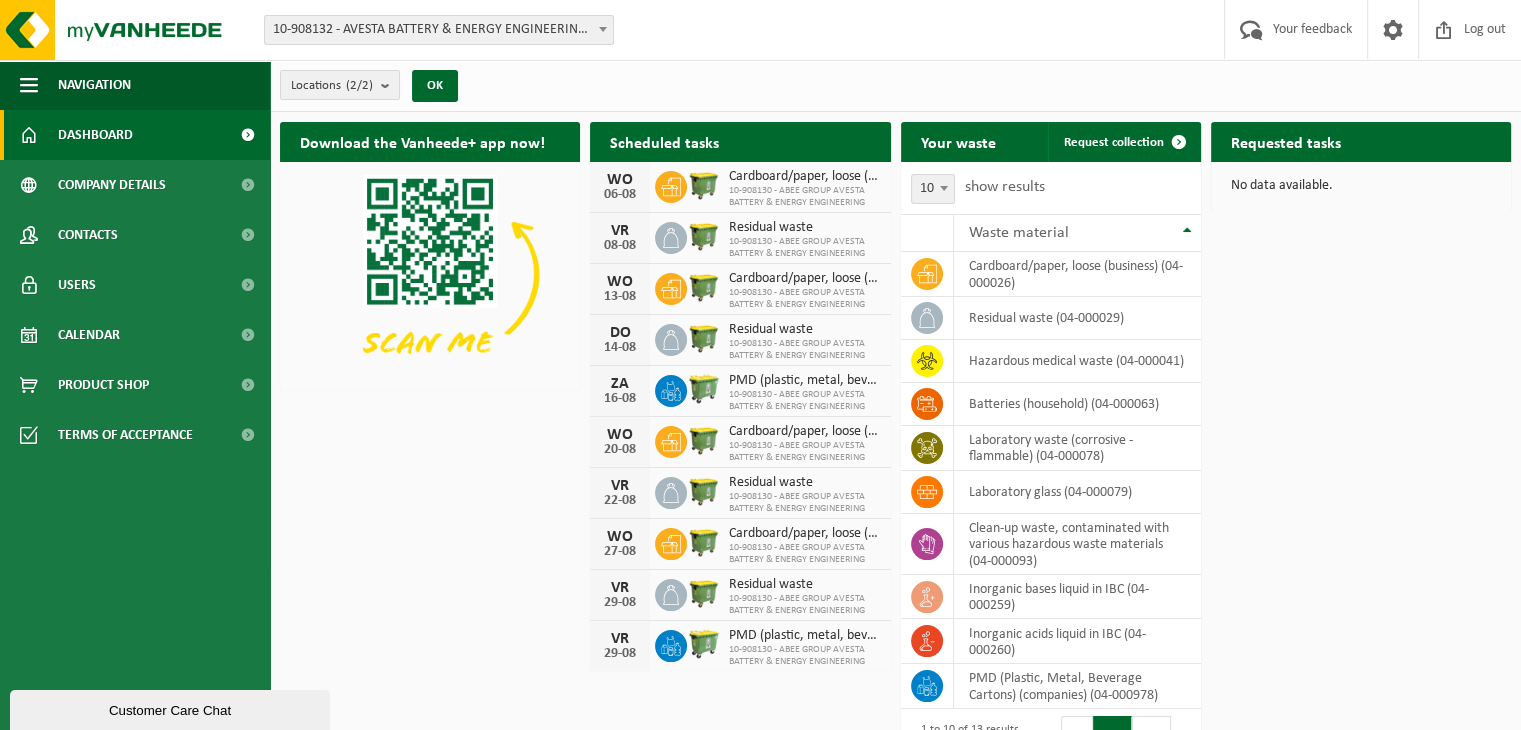 click on "Dashboard" at bounding box center (135, 135) 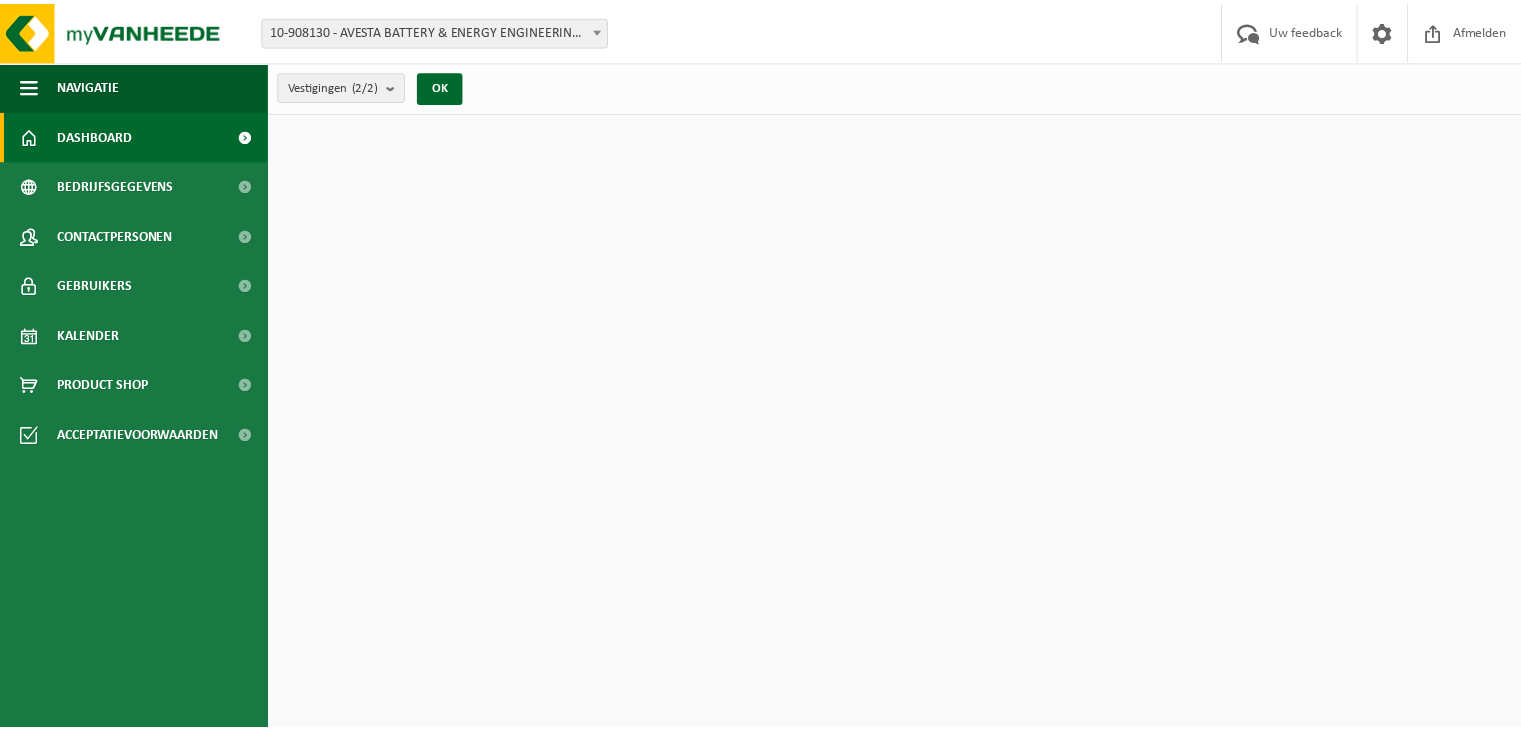 scroll, scrollTop: 0, scrollLeft: 0, axis: both 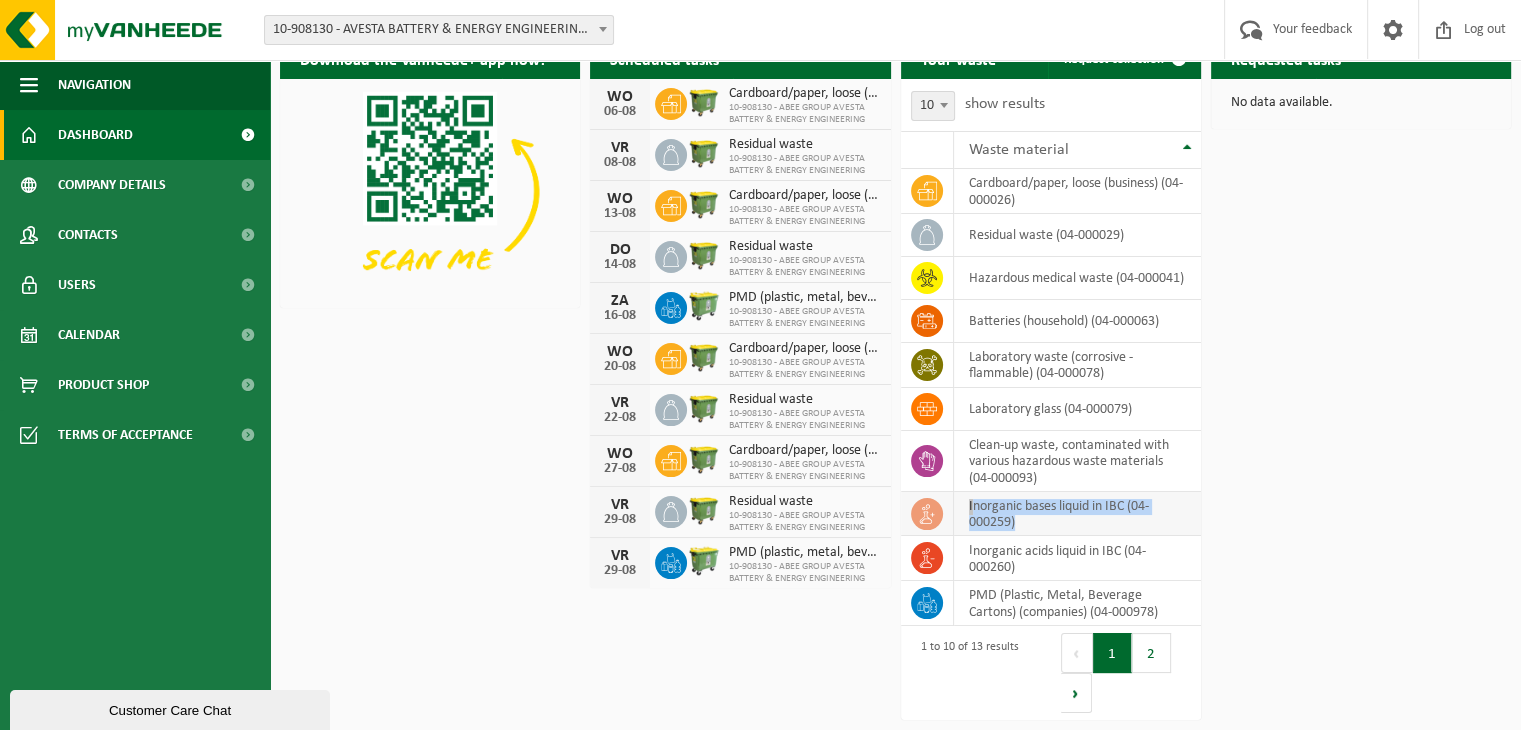drag, startPoint x: 1028, startPoint y: 523, endPoint x: 960, endPoint y: 498, distance: 72.44998 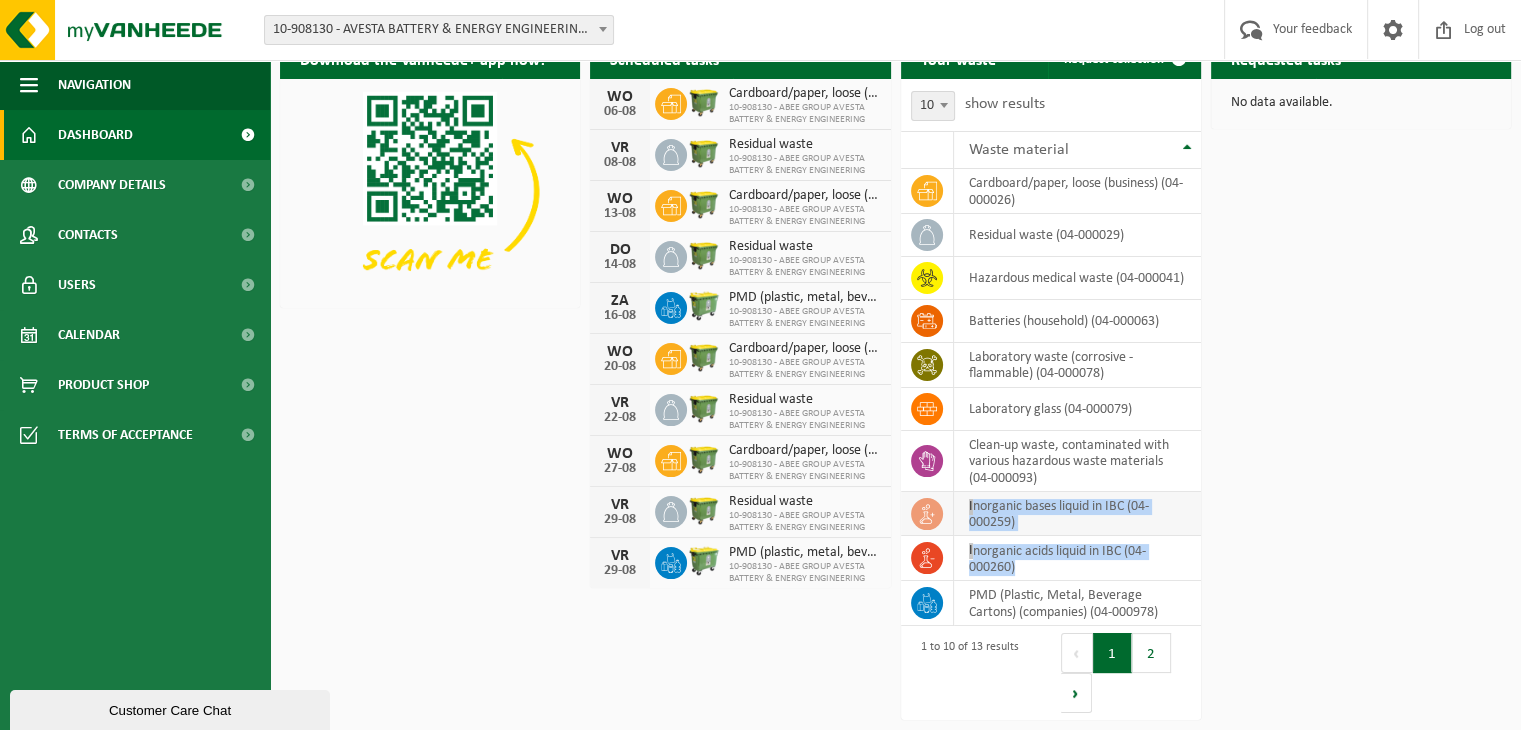 drag, startPoint x: 1034, startPoint y: 568, endPoint x: 955, endPoint y: 504, distance: 101.671036 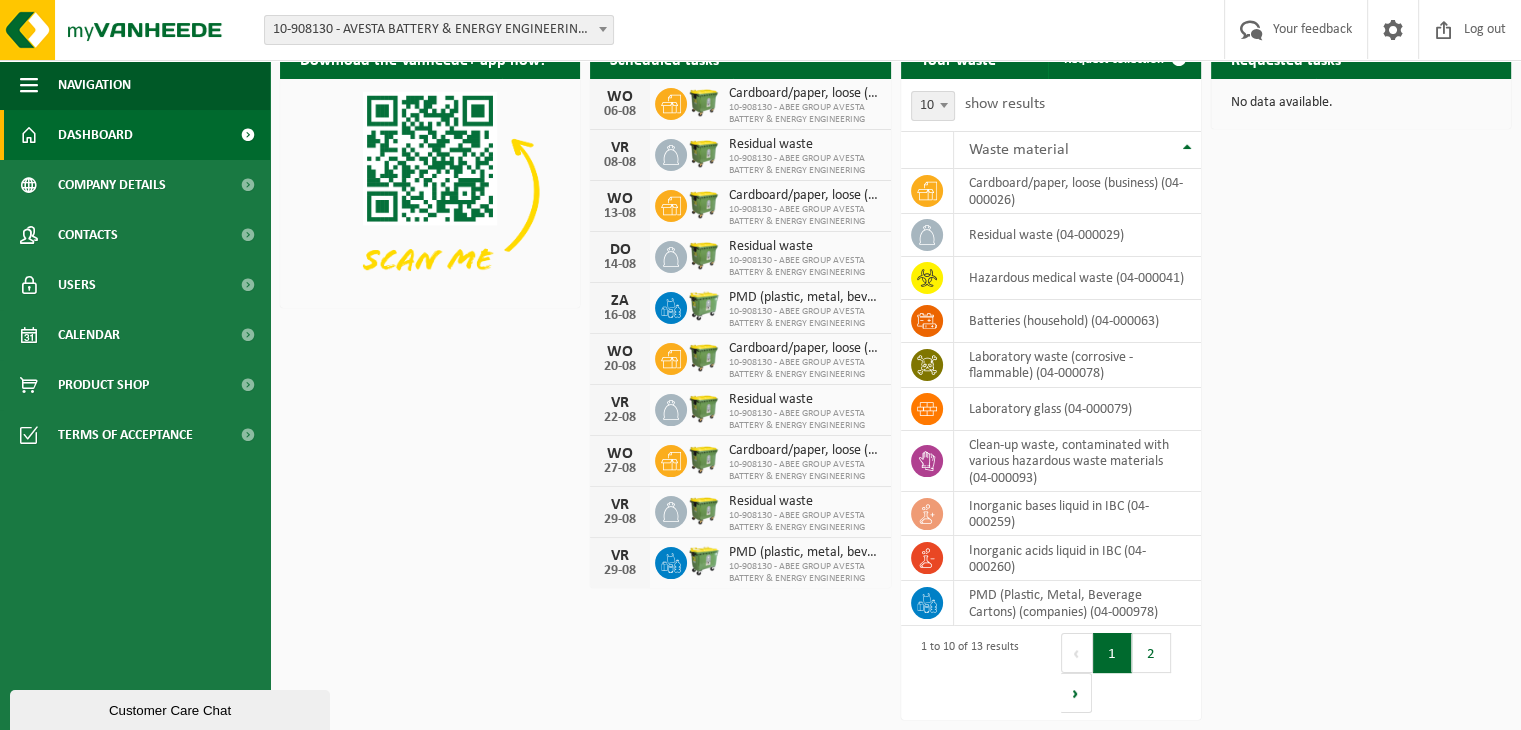 click on "Download the Vanheede+ app now!       Hide                           Scheduled tasks       View your calendar                                       WO   06-08                               Cardboard/paper, loose (business)   10-908130 - ABEE GROUP AVESTA BATTERY & ENERGY ENGINEERING             VR   08-08                               Residual waste   10-908130 - ABEE GROUP AVESTA BATTERY & ENERGY ENGINEERING             WO   13-08                               Cardboard/paper, loose (business)   10-908130 - ABEE GROUP AVESTA BATTERY & ENERGY ENGINEERING             DO   14-08                               Residual waste   10-908130 - ABEE GROUP AVESTA BATTERY & ENERGY ENGINEERING             ZA   16-08                                               PMD (plastic, metal, beverage cartons) (companies)   10-908130 - ABEE GROUP AVESTA BATTERY & ENERGY ENGINEERING             WO   20-08                               Cardboard/paper, loose (business)   10-908130 - ABEE GROUP AVESTA BATTERY & ENERGY ENGINEERING" at bounding box center [895, 376] 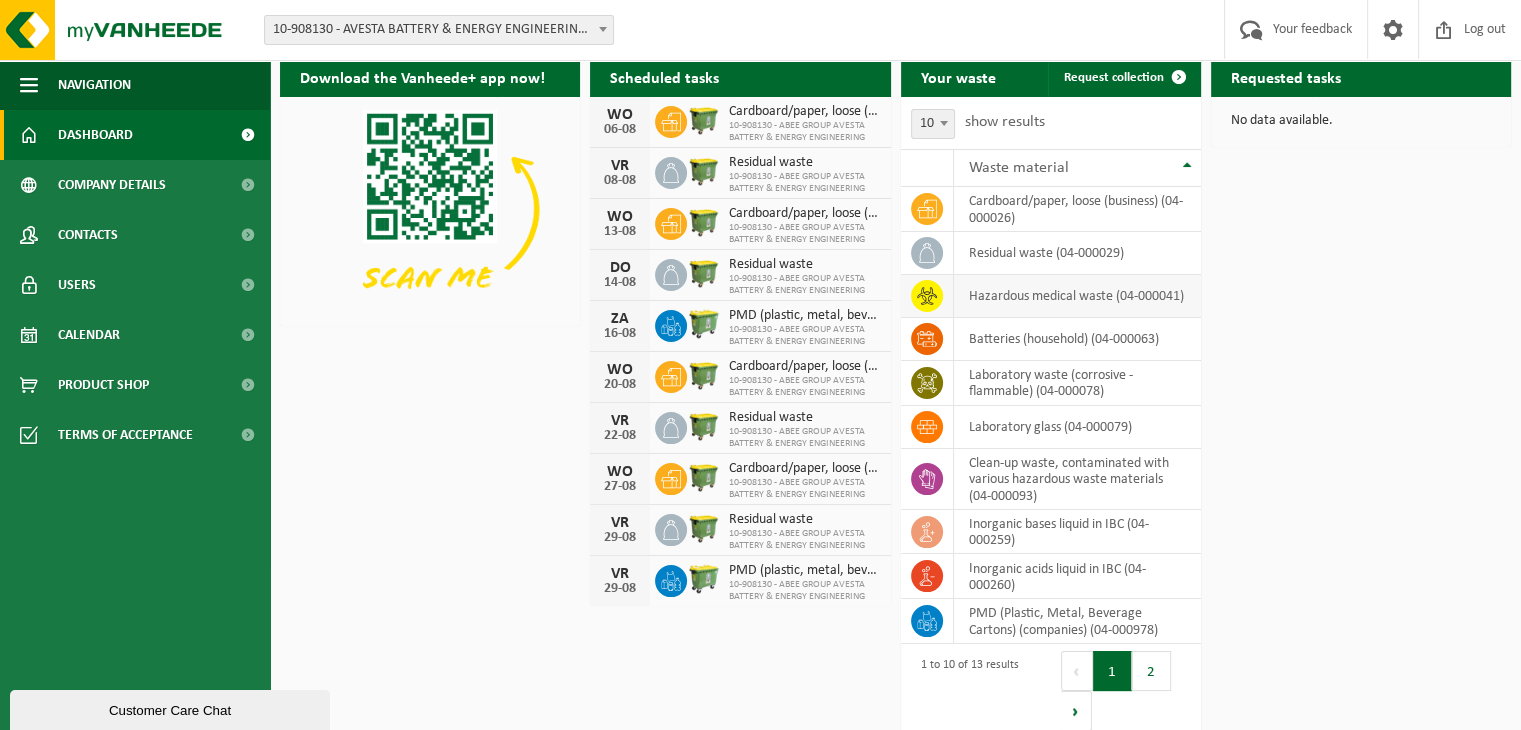 scroll, scrollTop: 105, scrollLeft: 0, axis: vertical 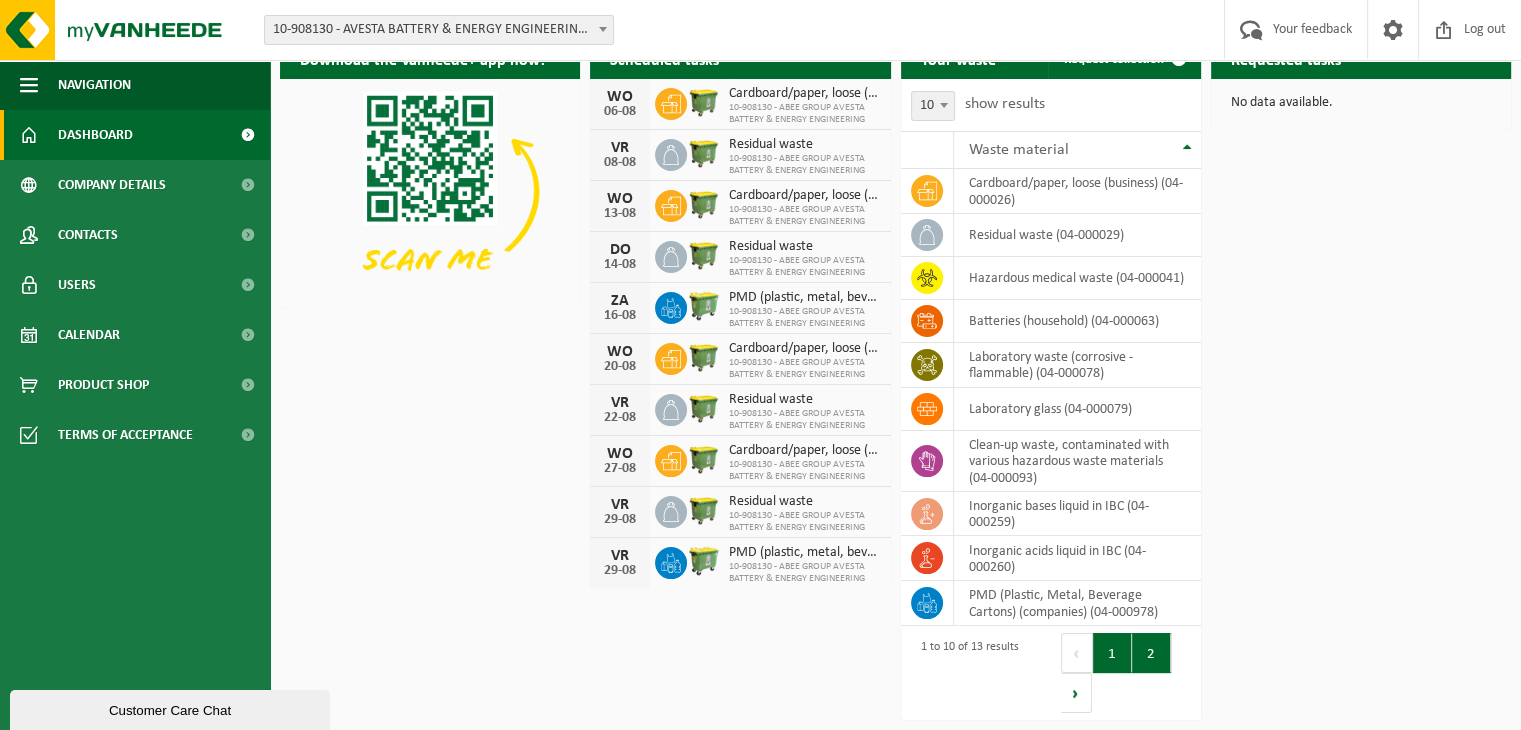 click on "2" at bounding box center [1151, 653] 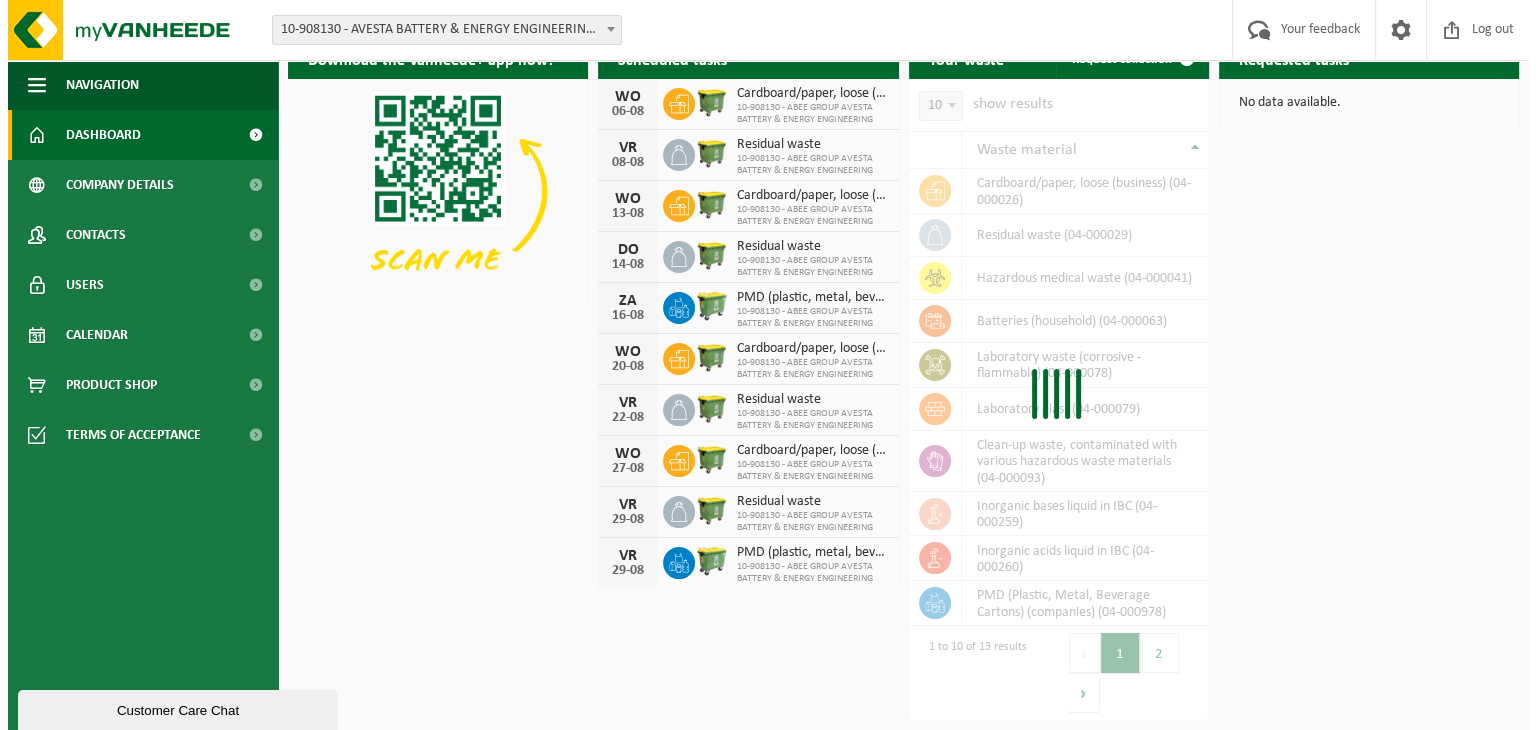 scroll, scrollTop: 0, scrollLeft: 0, axis: both 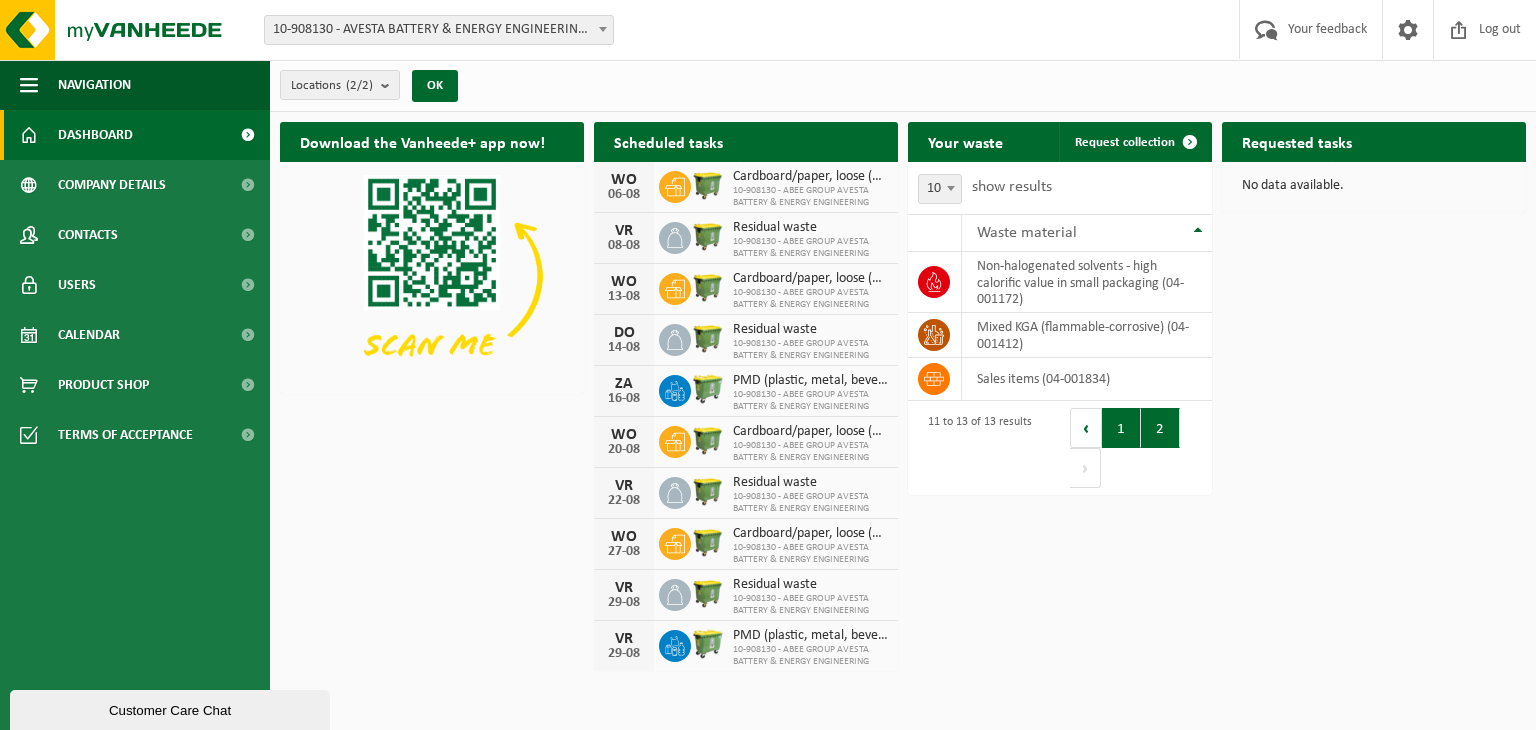 click on "1" at bounding box center (1121, 428) 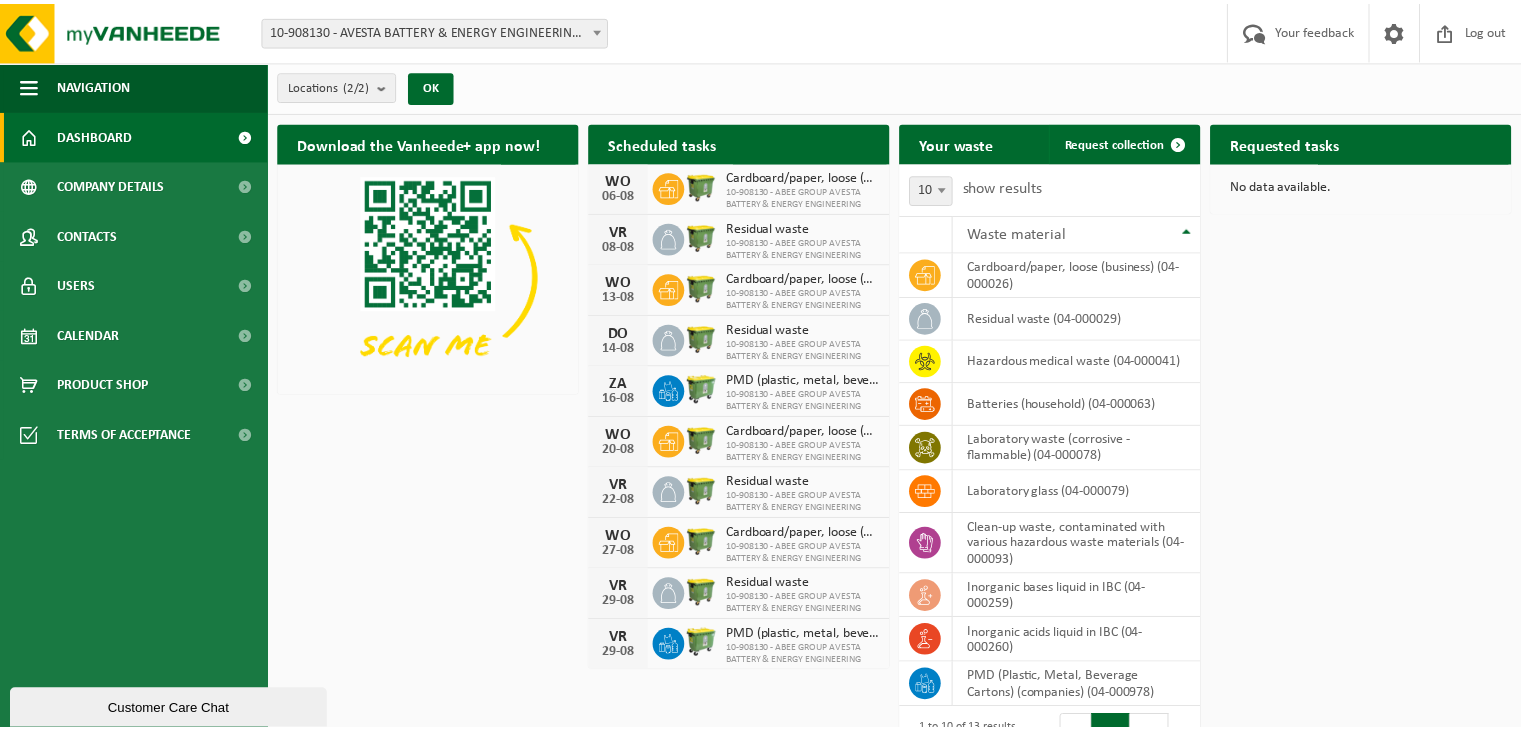 scroll, scrollTop: 19, scrollLeft: 0, axis: vertical 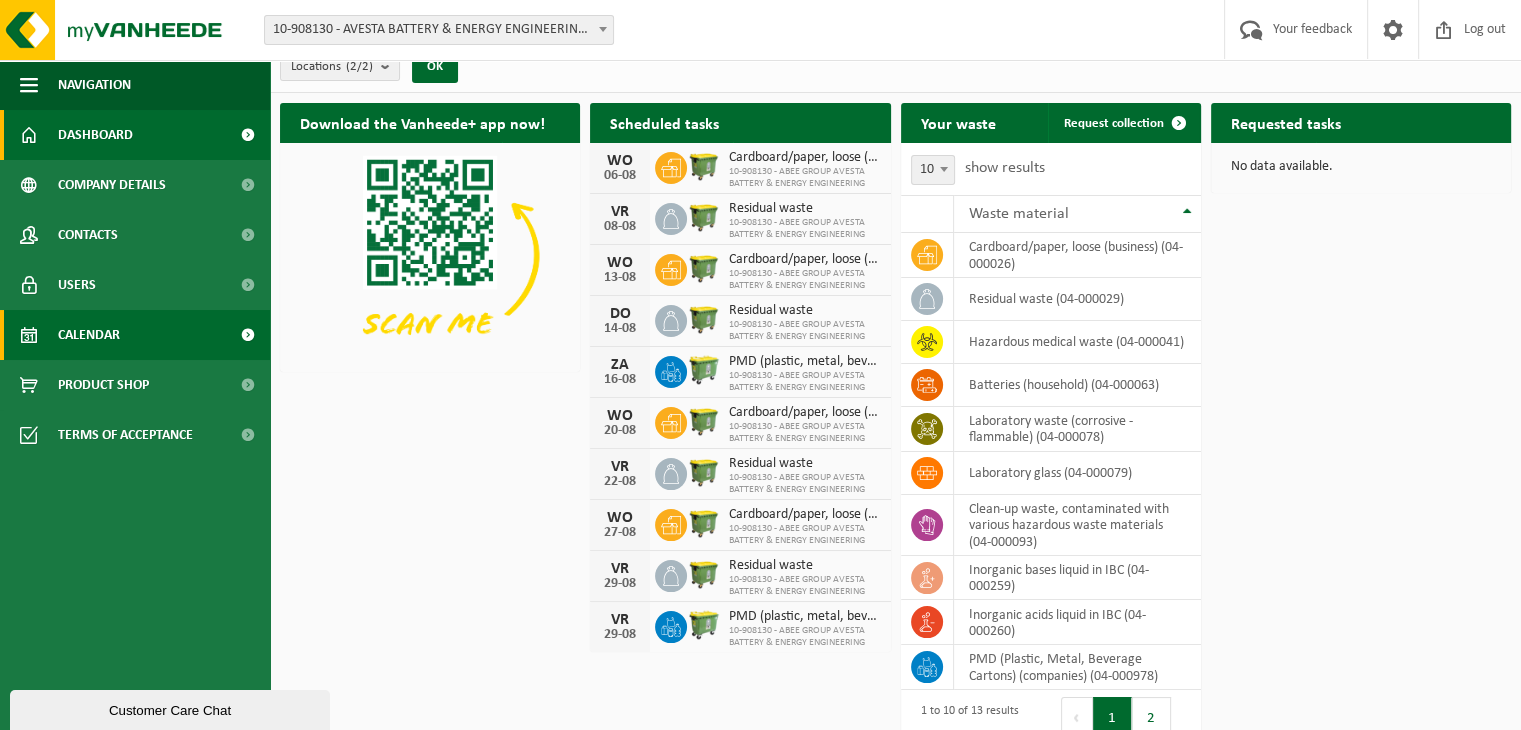 click on "Calendar" at bounding box center [89, 335] 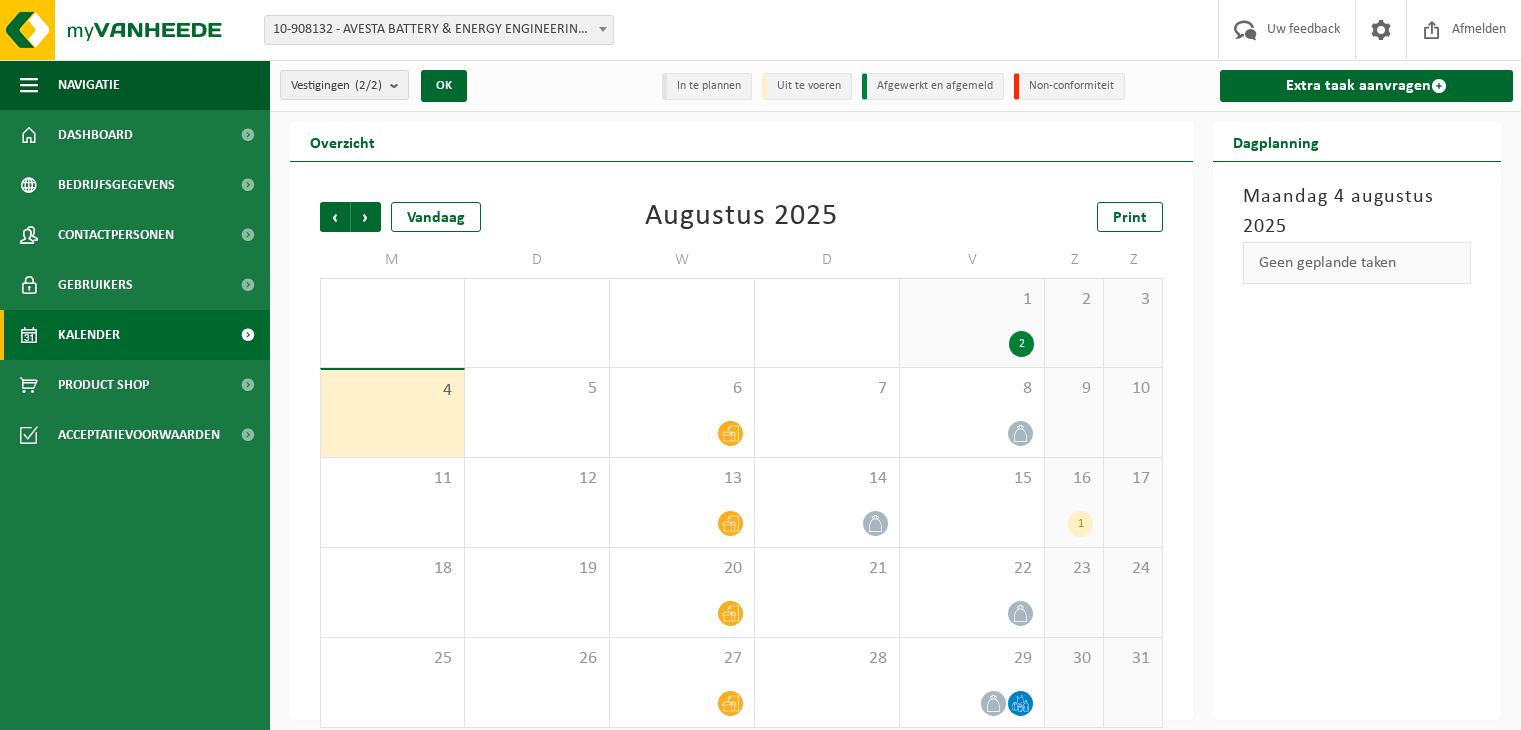 scroll, scrollTop: 0, scrollLeft: 0, axis: both 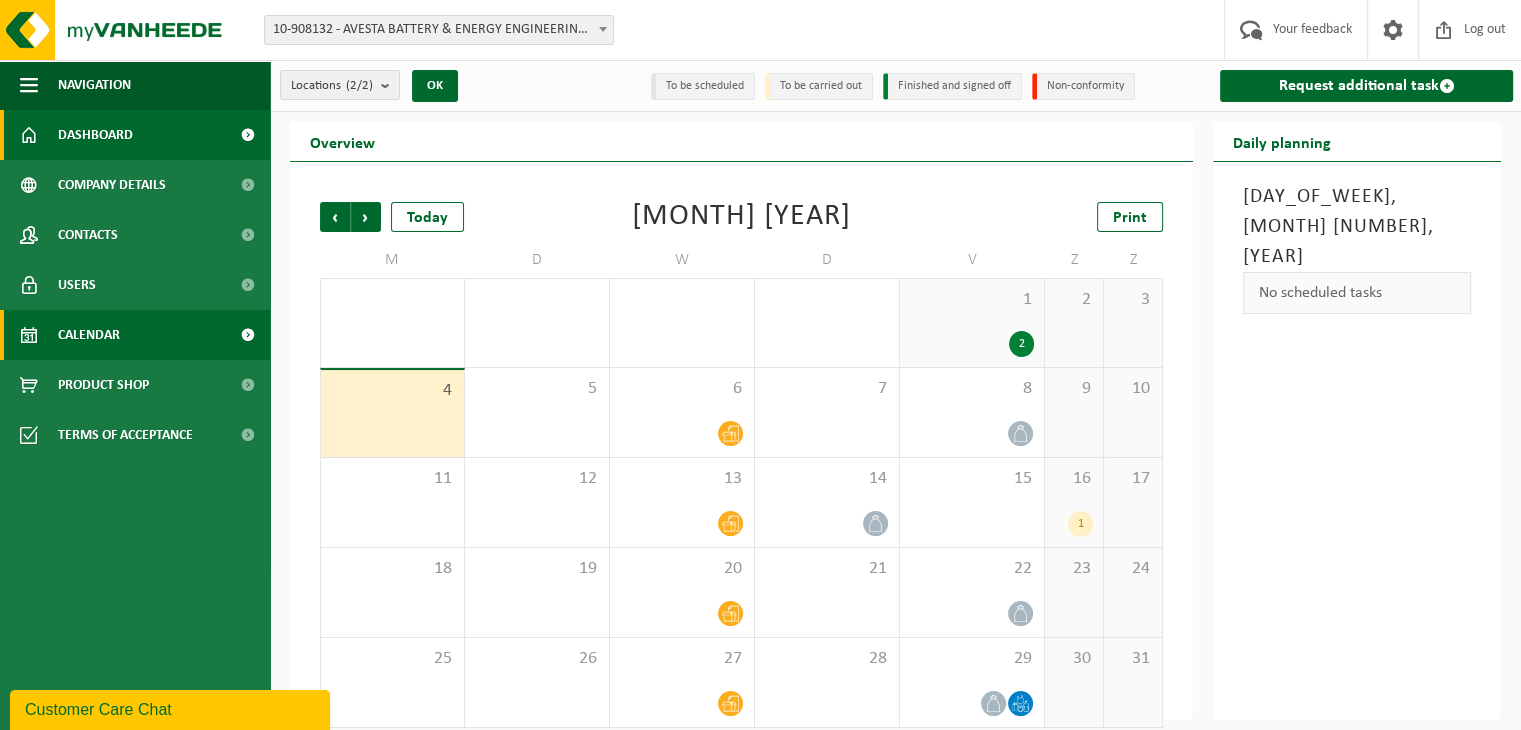 click on "Dashboard" at bounding box center (95, 135) 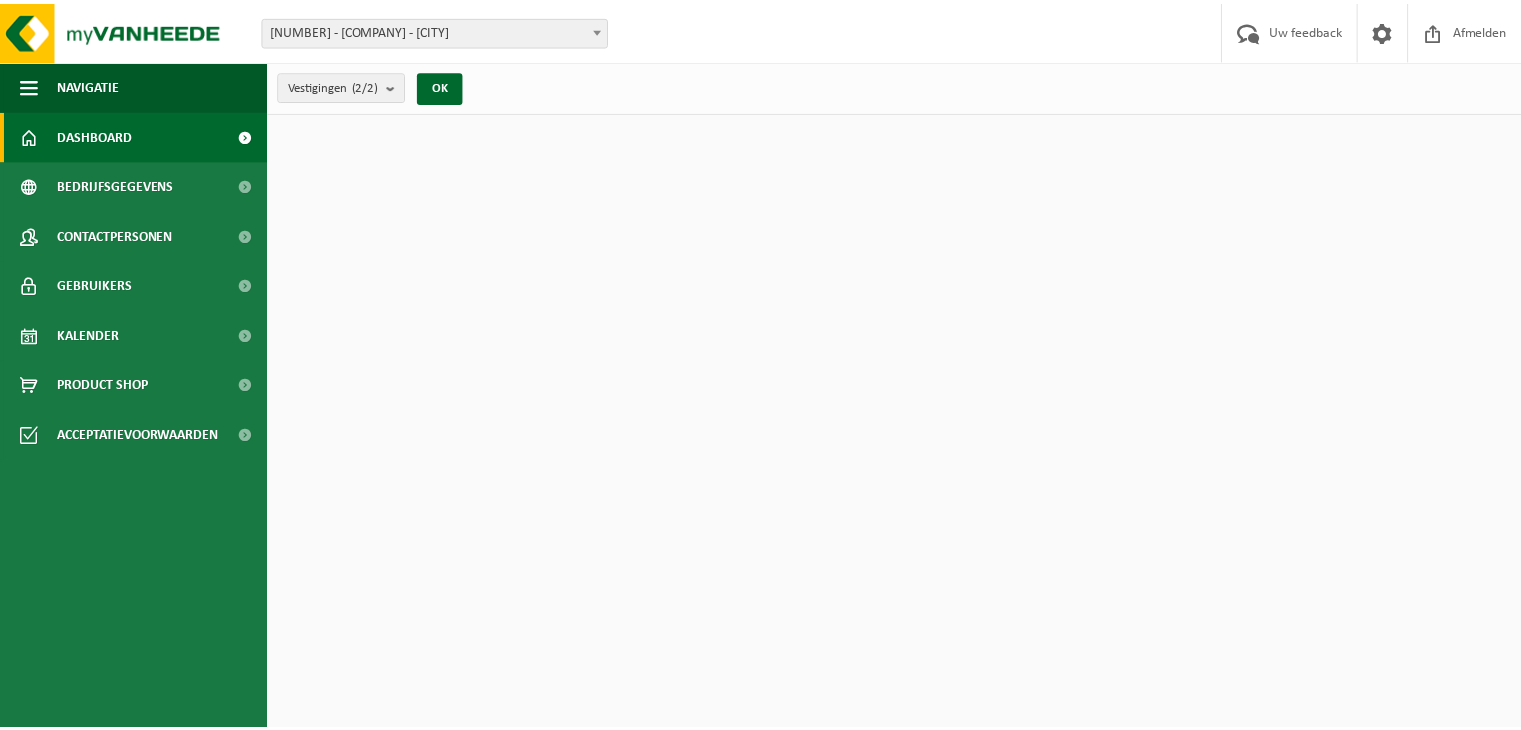 scroll, scrollTop: 0, scrollLeft: 0, axis: both 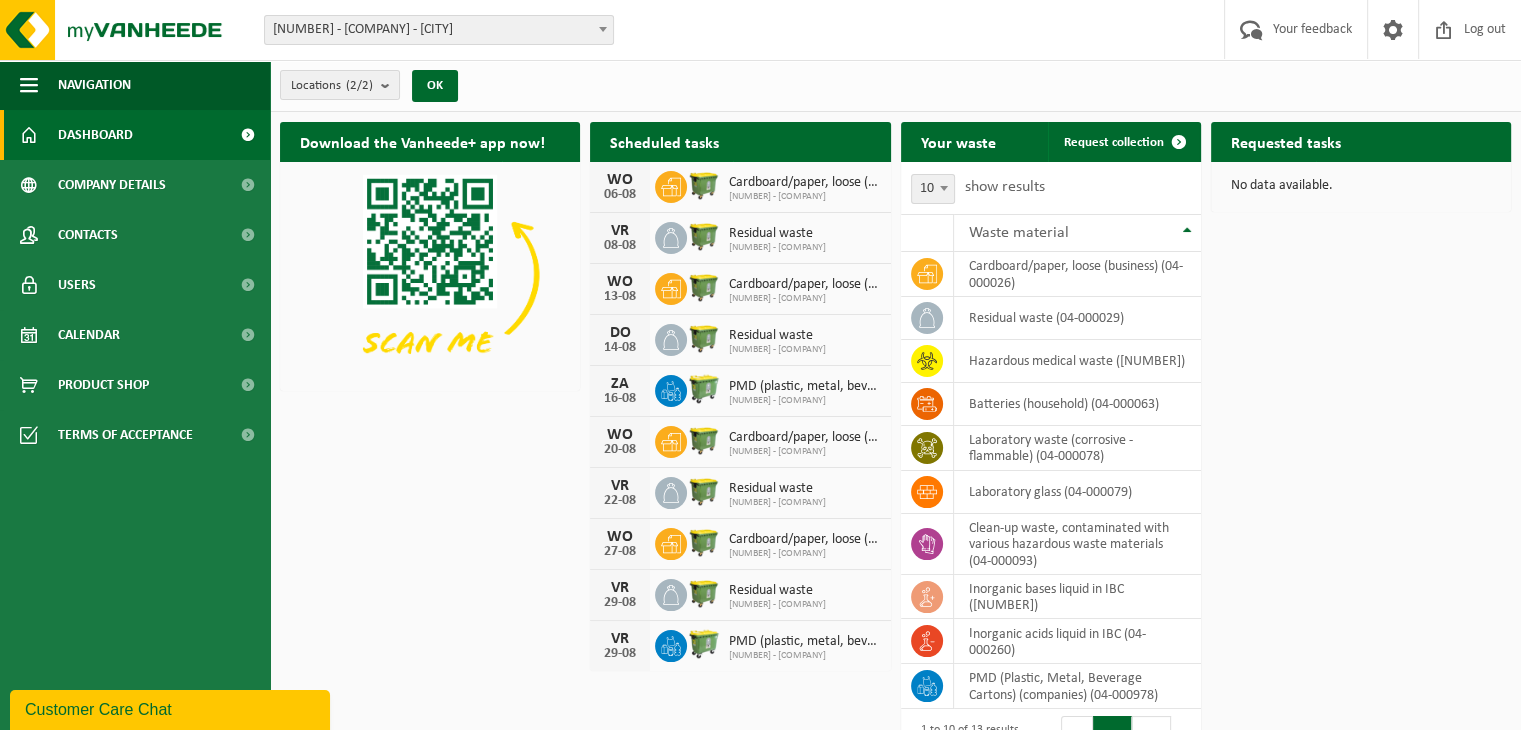 click at bounding box center [944, 188] 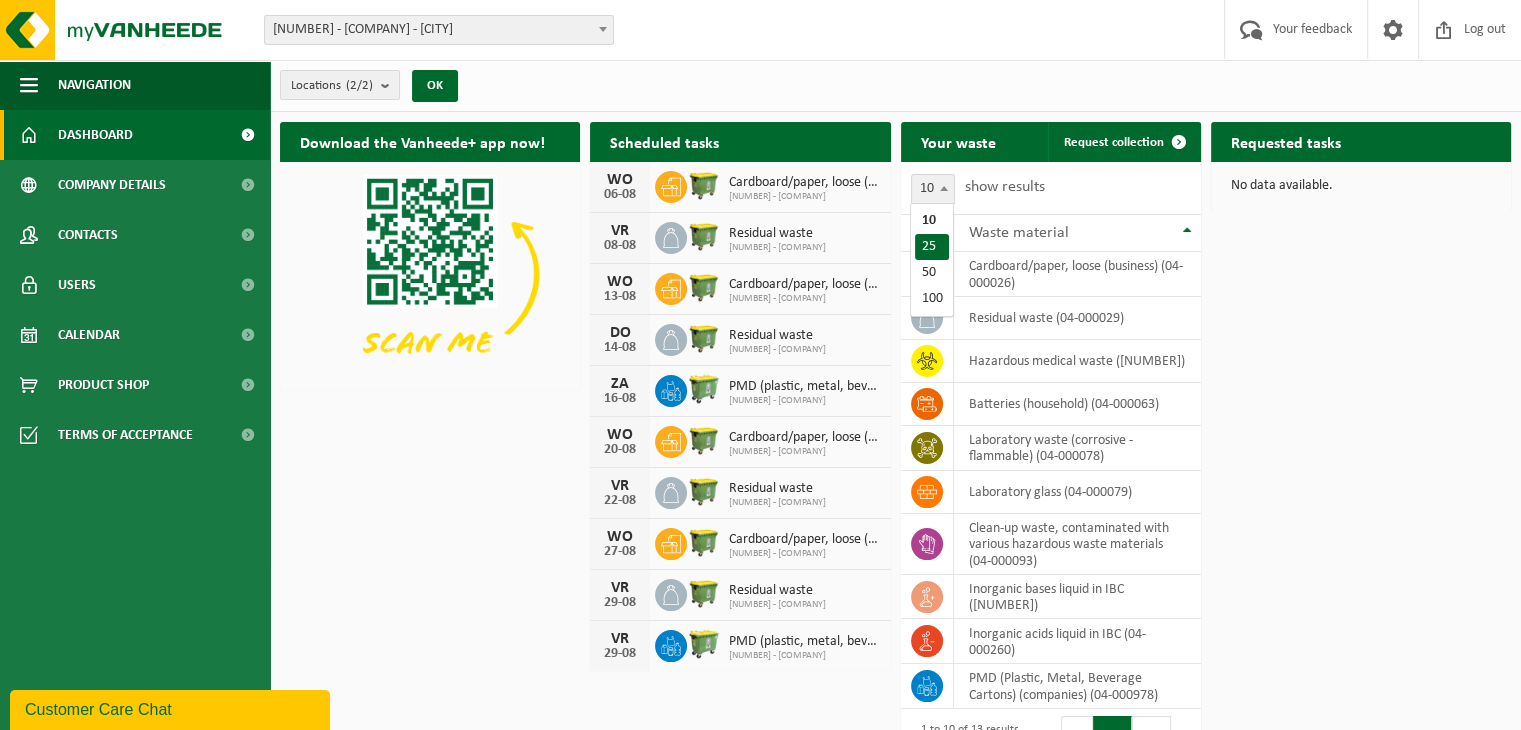 select on "25" 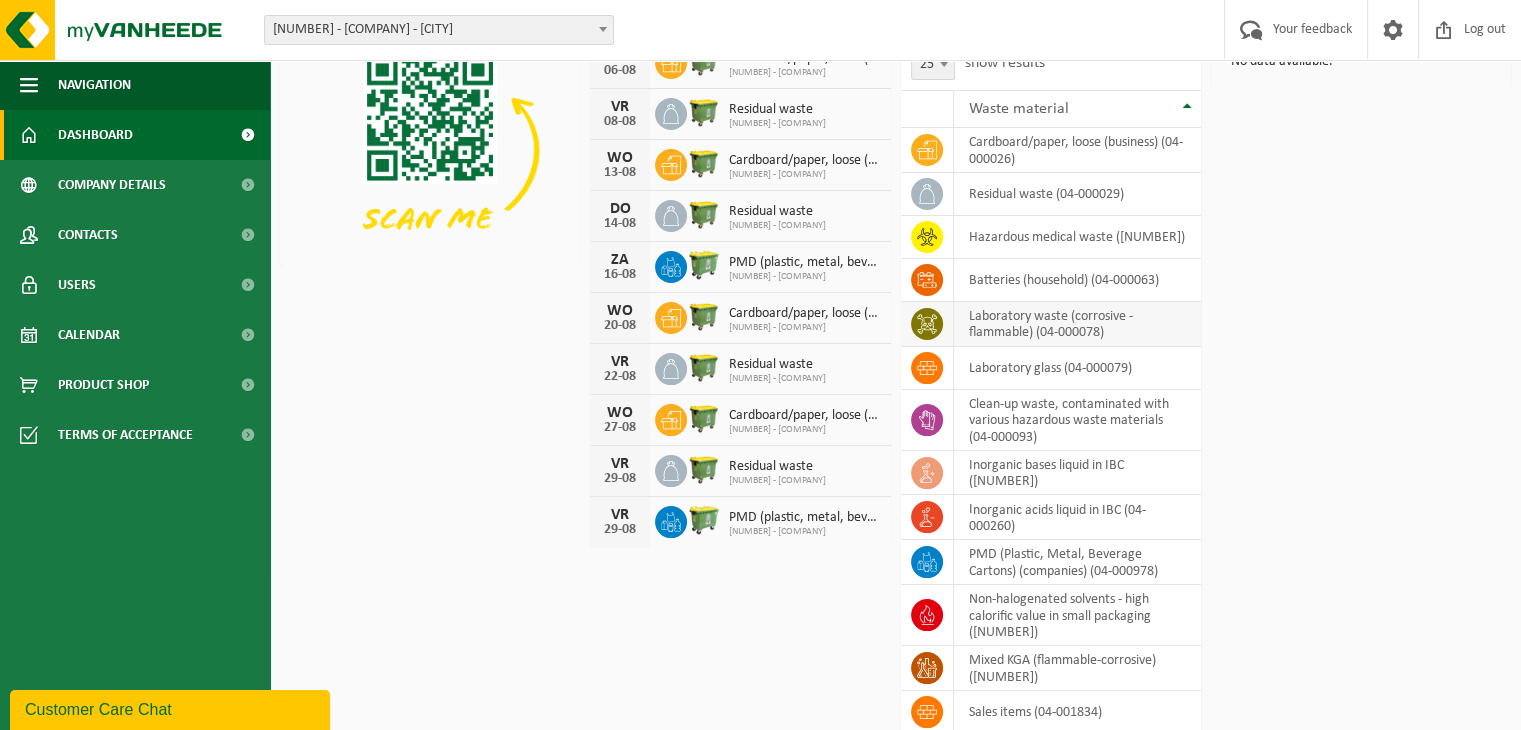 scroll, scrollTop: 224, scrollLeft: 0, axis: vertical 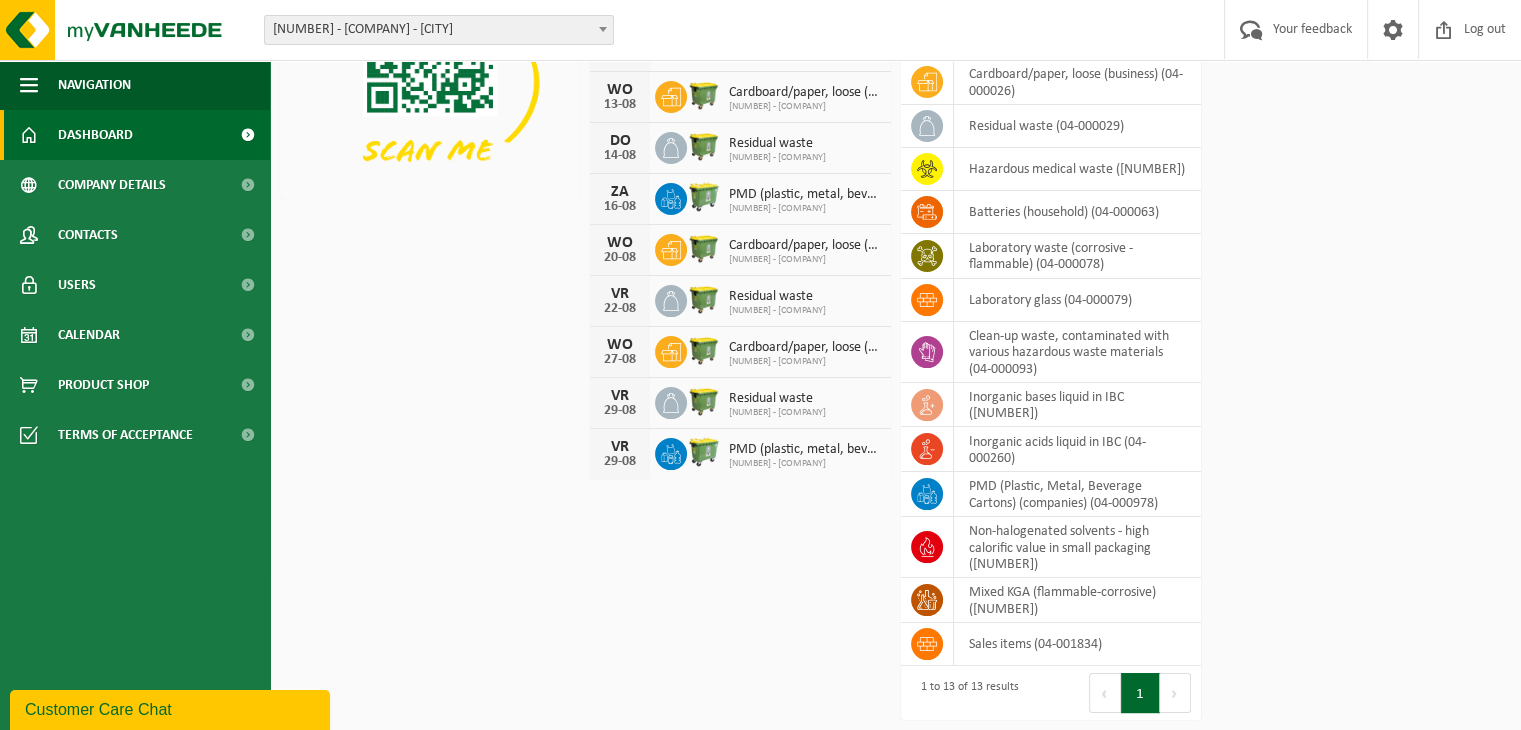 click on "Download the Vanheede+ app now!       Hide                           Scheduled tasks       View your calendar                                       WO   06-08                               Cardboard/paper, loose (business)   10-908130 - ABEE GROUP AVESTA BATTERY & ENERGY ENGINEERING             VR   08-08                               Residual waste   10-908130 - ABEE GROUP AVESTA BATTERY & ENERGY ENGINEERING             WO   13-08                               Cardboard/paper, loose (business)   10-908130 - ABEE GROUP AVESTA BATTERY & ENERGY ENGINEERING             DO   14-08                               Residual waste   10-908130 - ABEE GROUP AVESTA BATTERY & ENERGY ENGINEERING             ZA   16-08                                               PMD (plastic, metal, beverage cartons) (companies)   10-908130 - ABEE GROUP AVESTA BATTERY & ENERGY ENGINEERING             WO   20-08                               Cardboard/paper, loose (business)   10-908130 - ABEE GROUP AVESTA BATTERY & ENERGY ENGINEERING" at bounding box center (895, 321) 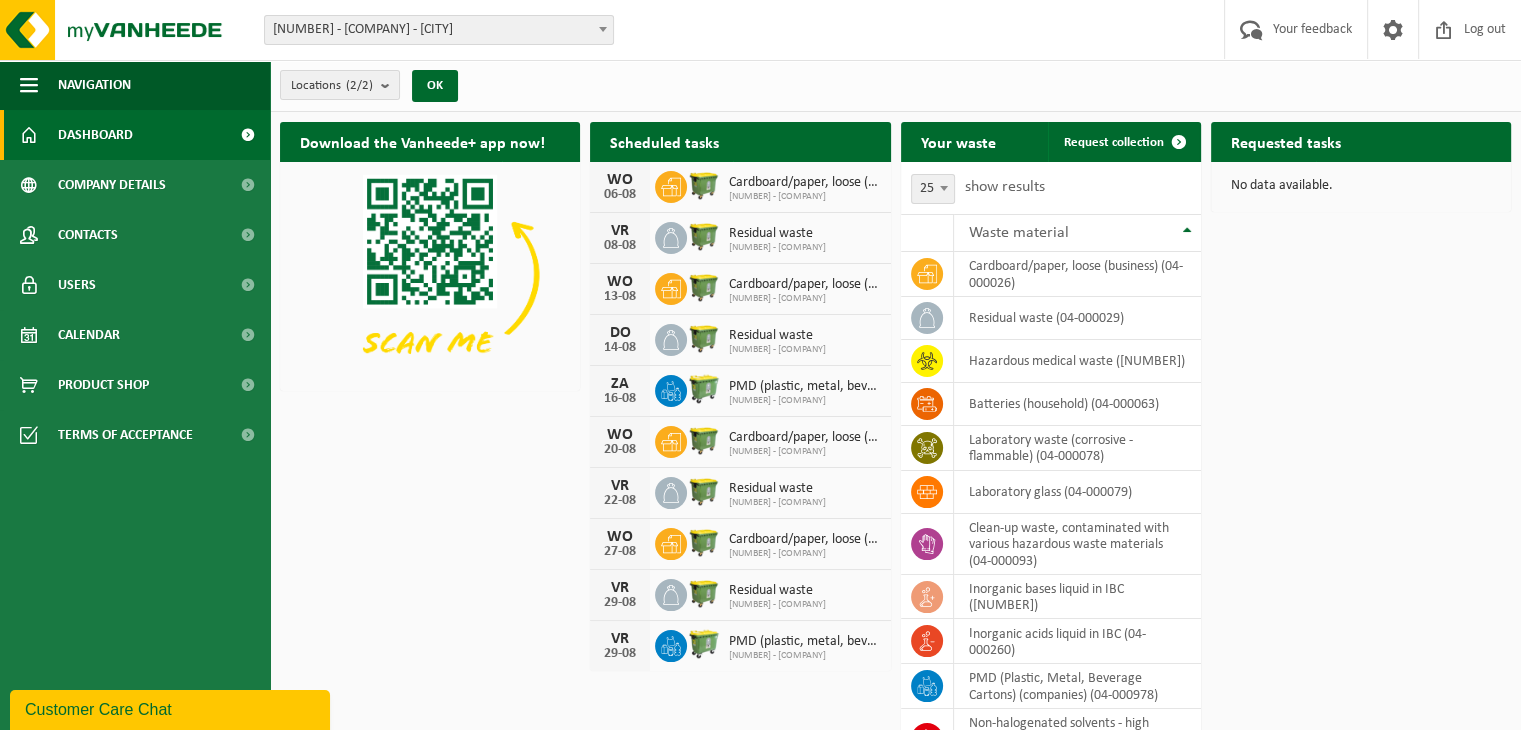 scroll, scrollTop: 0, scrollLeft: 0, axis: both 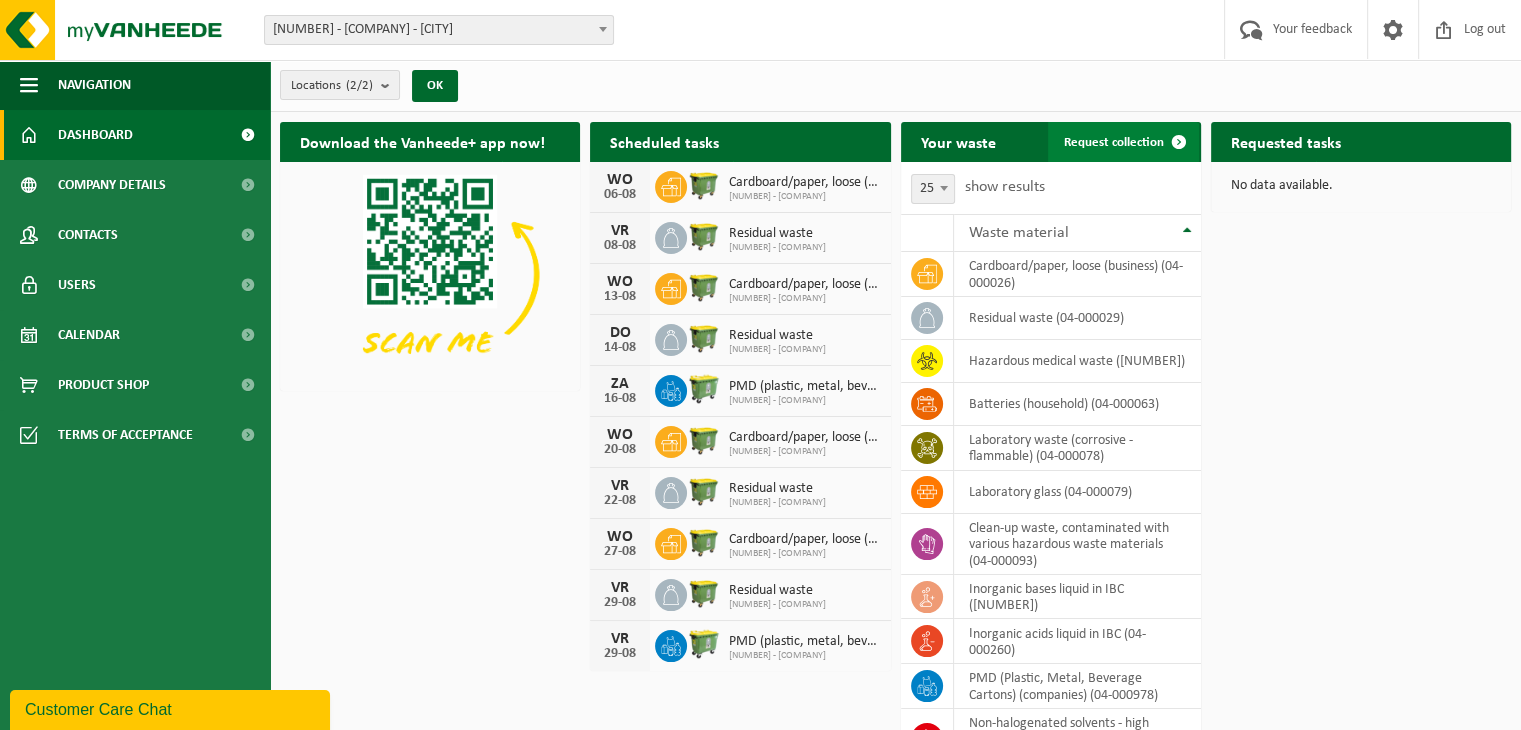 click on "Request collection" at bounding box center (1114, 142) 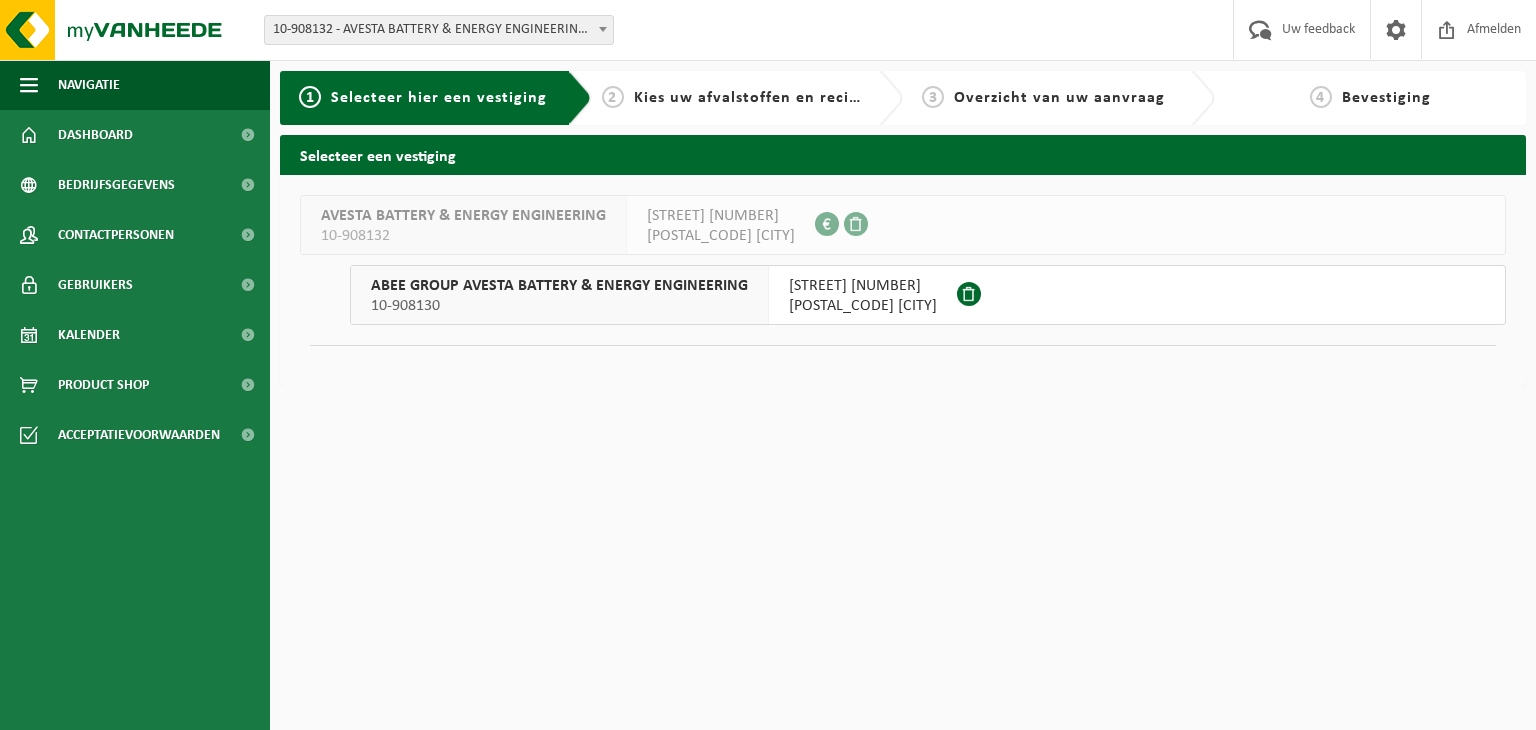 scroll, scrollTop: 0, scrollLeft: 0, axis: both 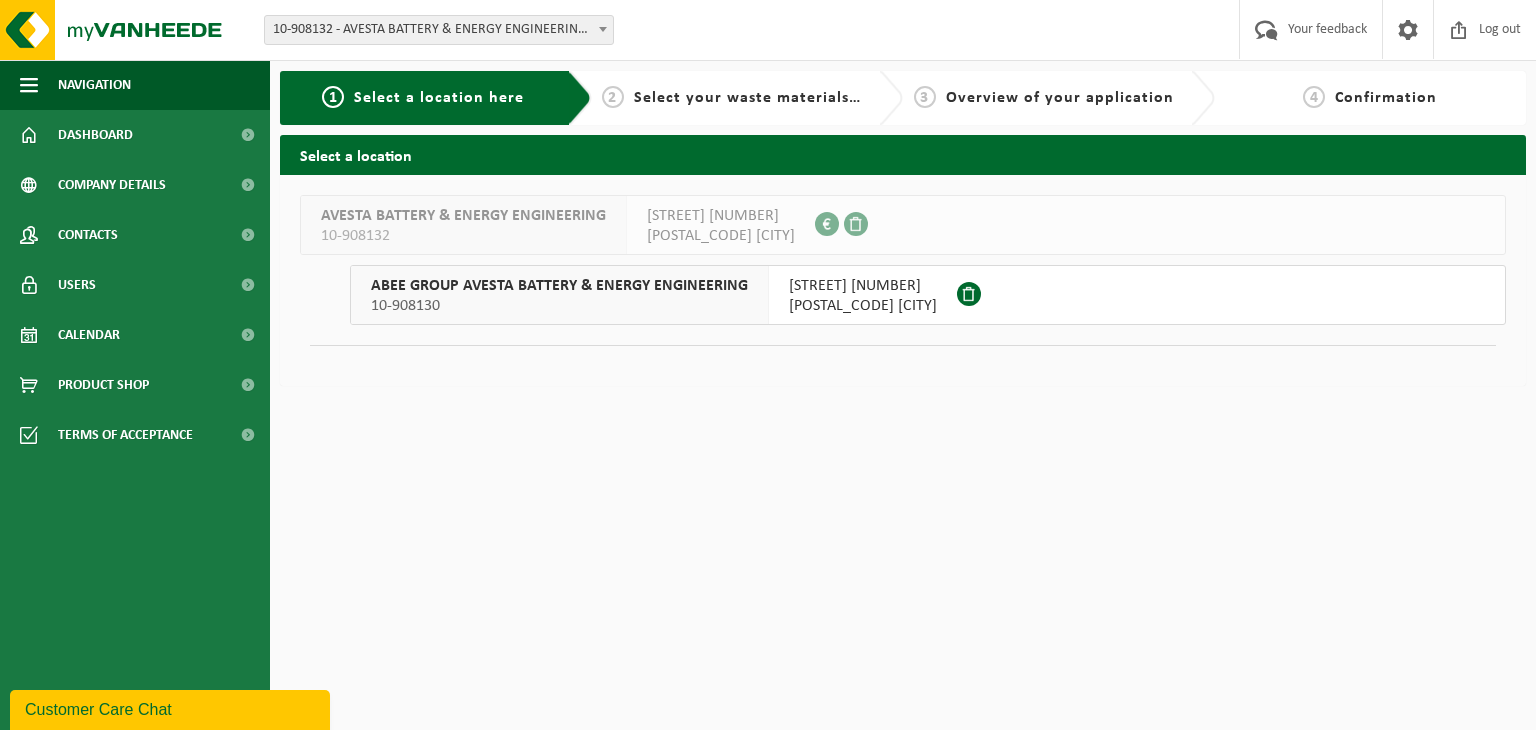 click on "9400 NINOVE" at bounding box center [863, 306] 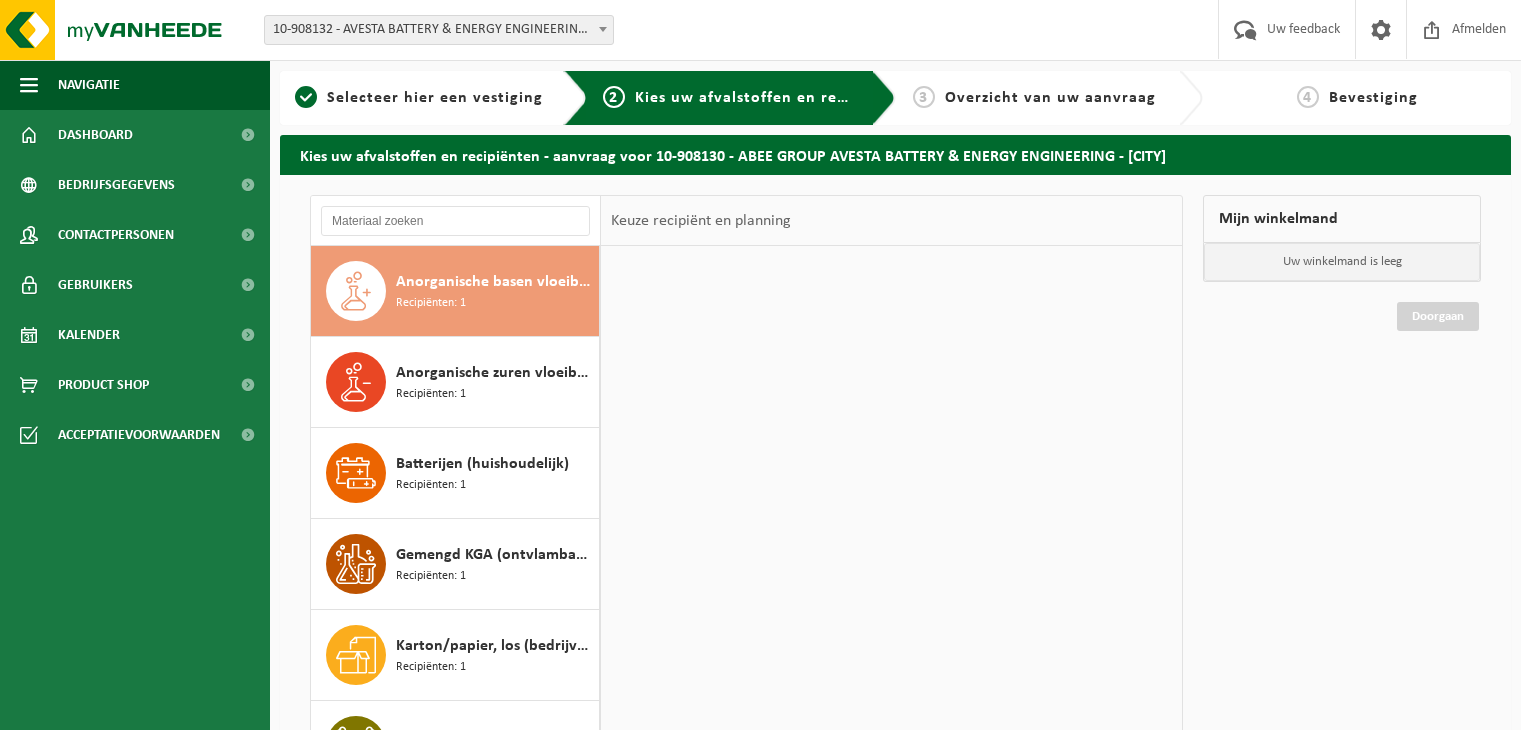 scroll, scrollTop: 0, scrollLeft: 0, axis: both 